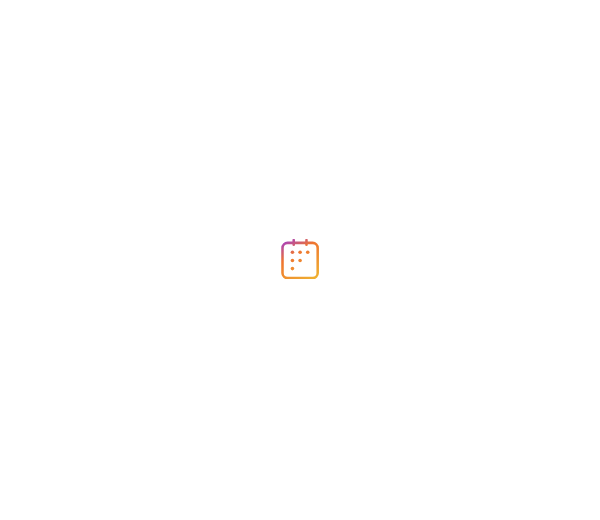 scroll, scrollTop: 0, scrollLeft: 0, axis: both 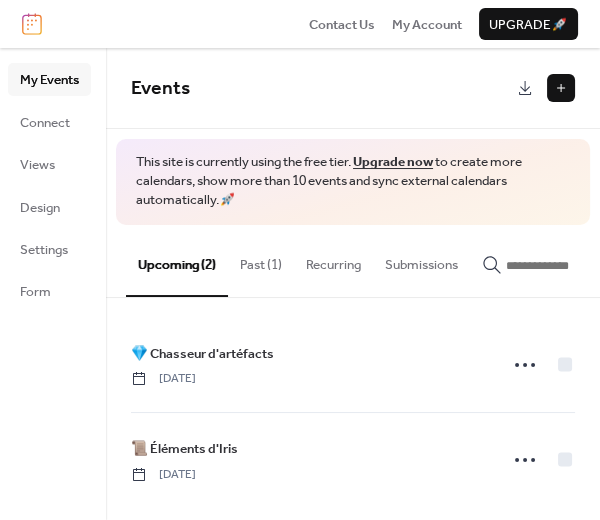 click at bounding box center (561, 88) 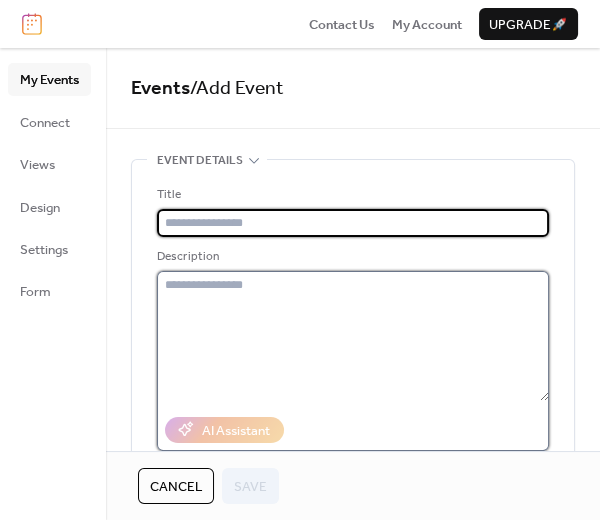 click at bounding box center [353, 336] 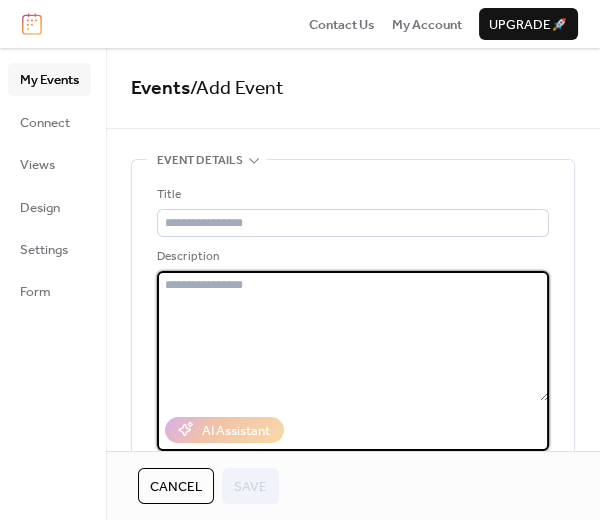 paste on "**********" 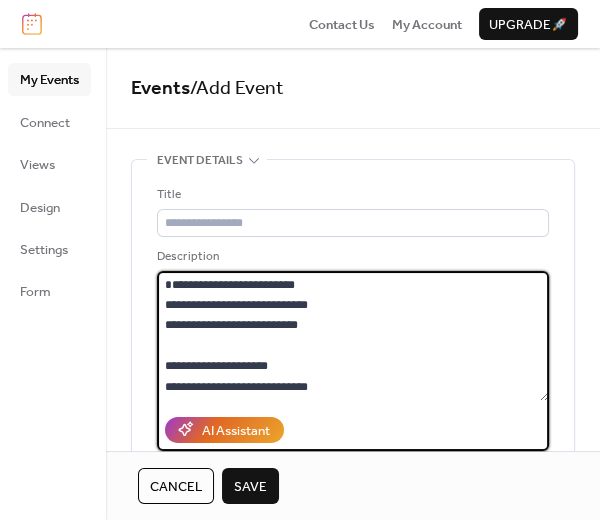 scroll, scrollTop: 161, scrollLeft: 0, axis: vertical 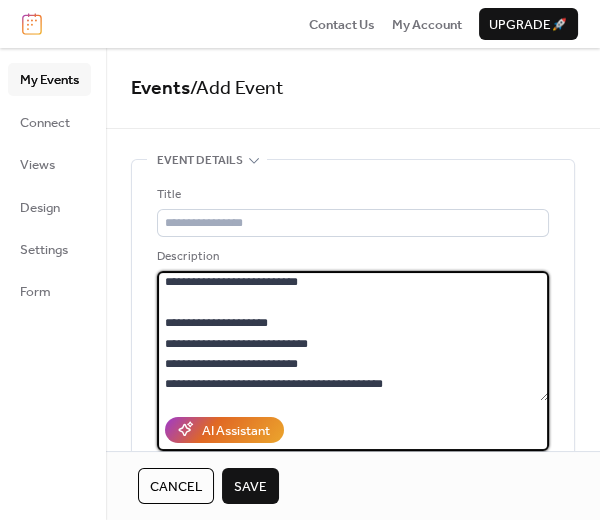 drag, startPoint x: 433, startPoint y: 385, endPoint x: 162, endPoint y: 340, distance: 274.71075 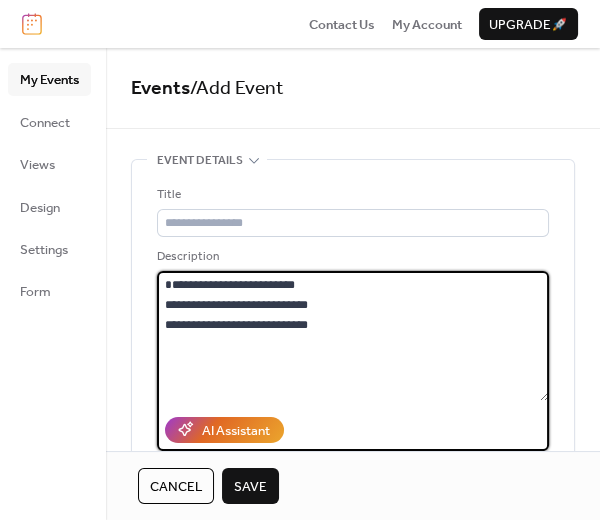 scroll, scrollTop: 0, scrollLeft: 0, axis: both 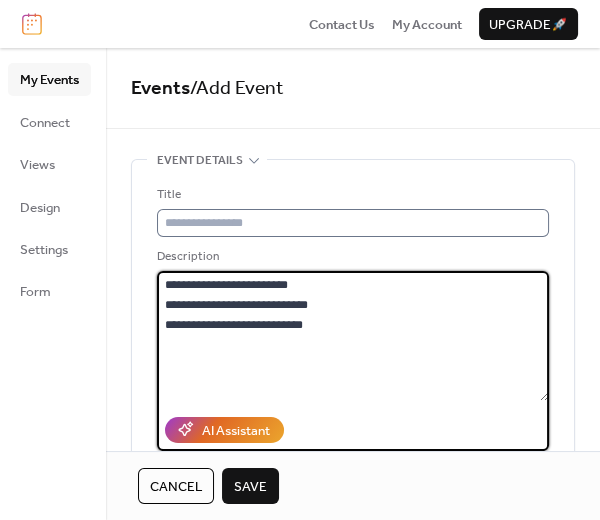 type on "**********" 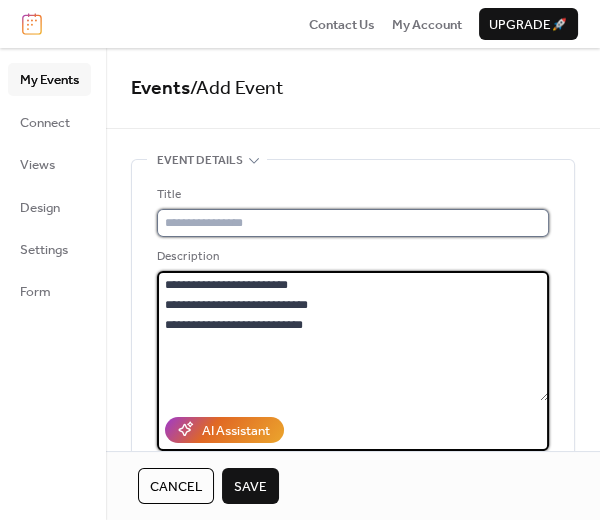 click at bounding box center [353, 223] 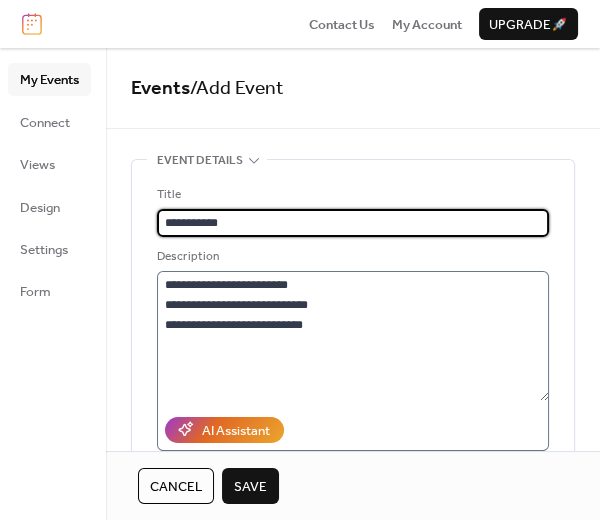 type on "**********" 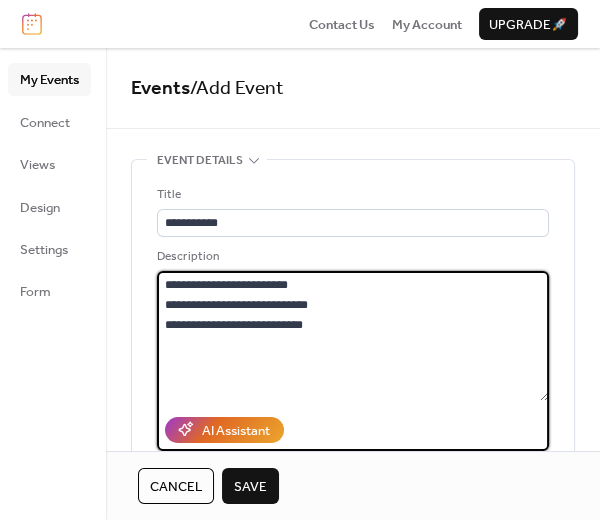 click on "**********" at bounding box center (353, 336) 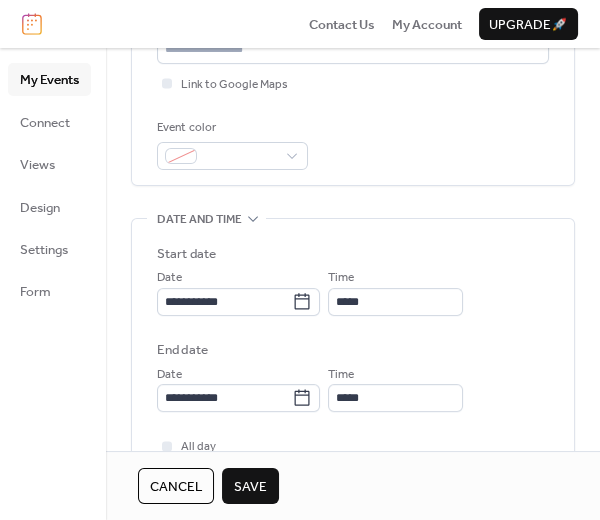 scroll, scrollTop: 504, scrollLeft: 0, axis: vertical 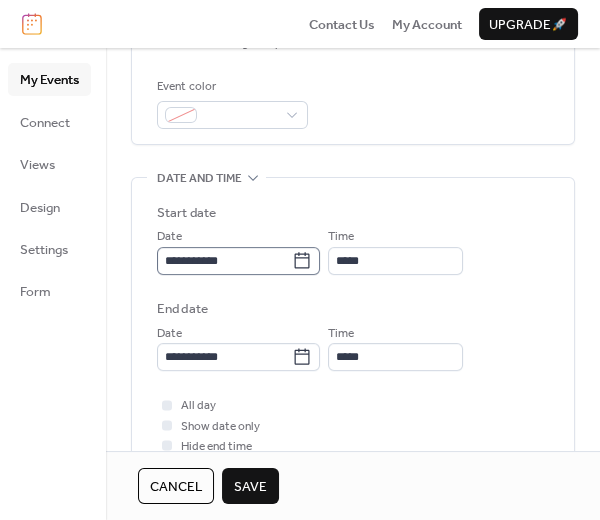type on "**********" 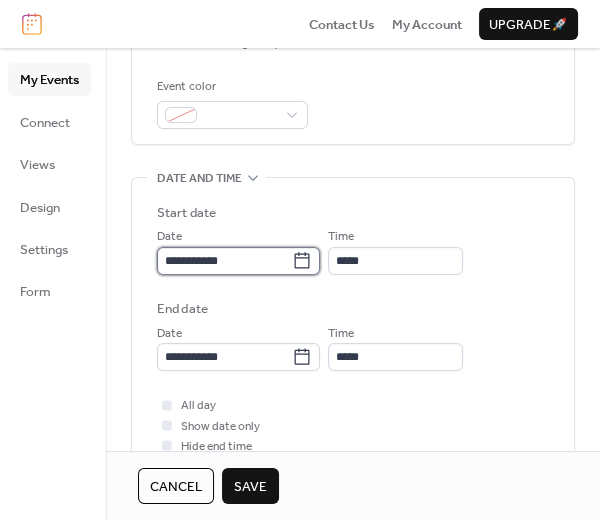 click on "**********" at bounding box center [224, 261] 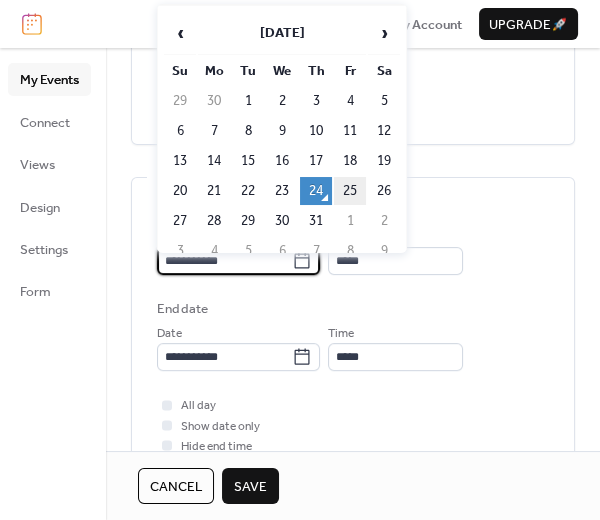 click on "25" at bounding box center [350, 191] 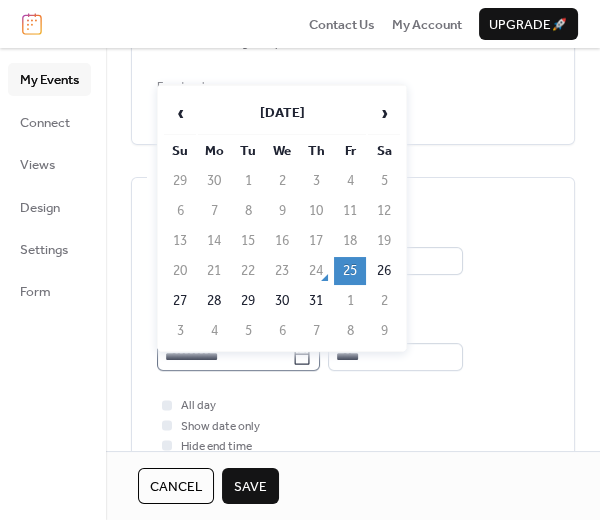 click 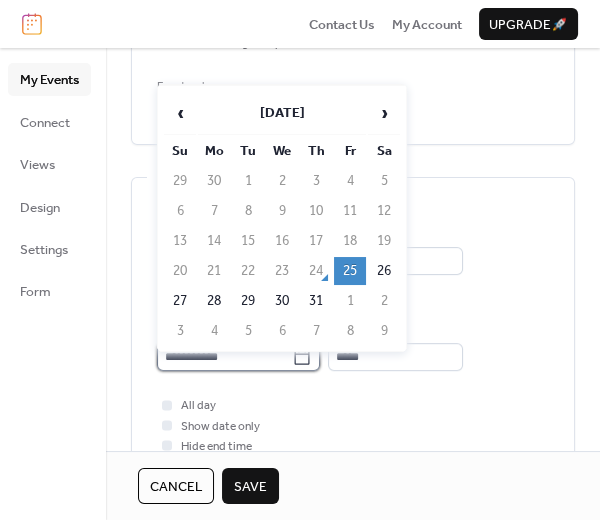 click on "**********" at bounding box center [224, 357] 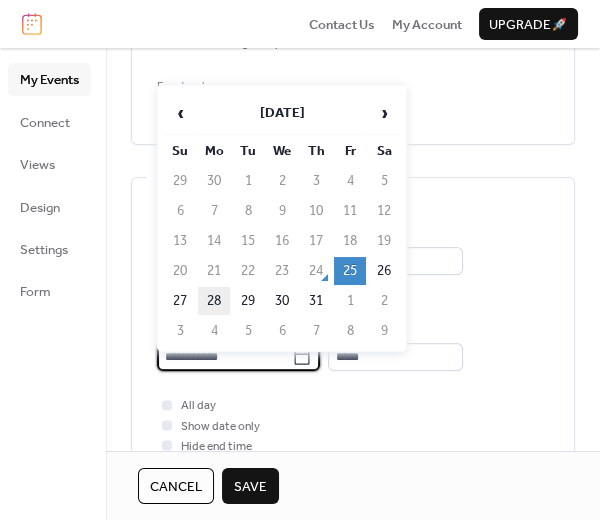 click on "28" at bounding box center [214, 301] 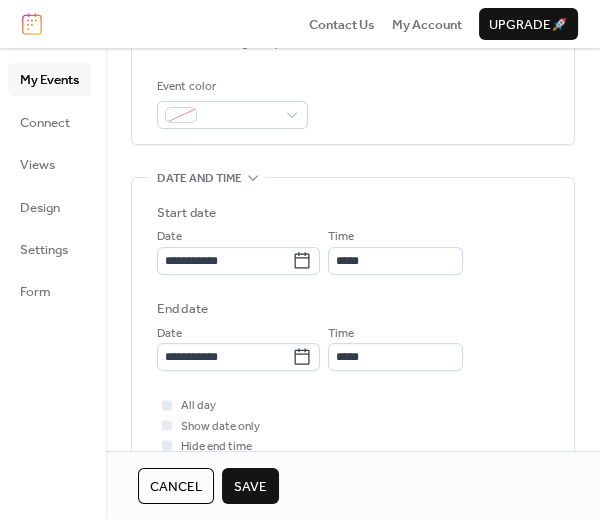 click on "Save" at bounding box center (250, 486) 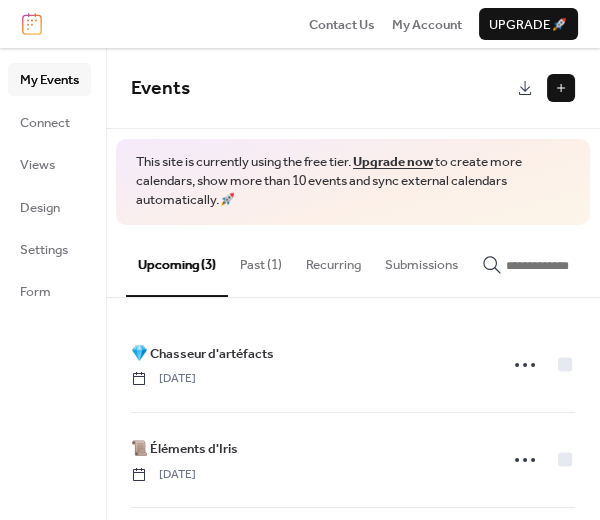 click on "Past (1)" at bounding box center [261, 260] 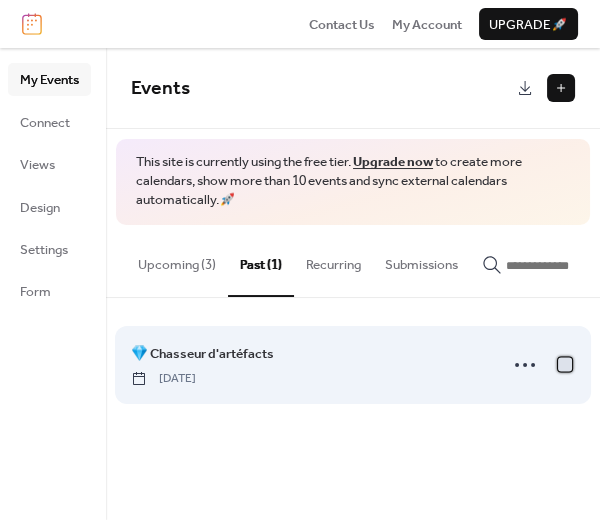 click at bounding box center (565, 364) 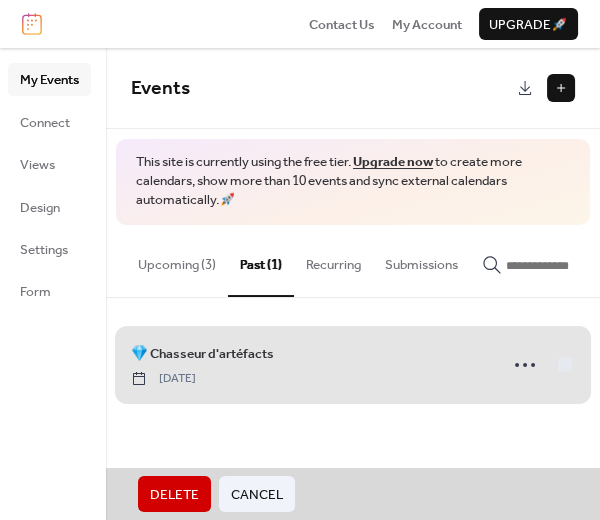 click on "Delete" at bounding box center (174, 495) 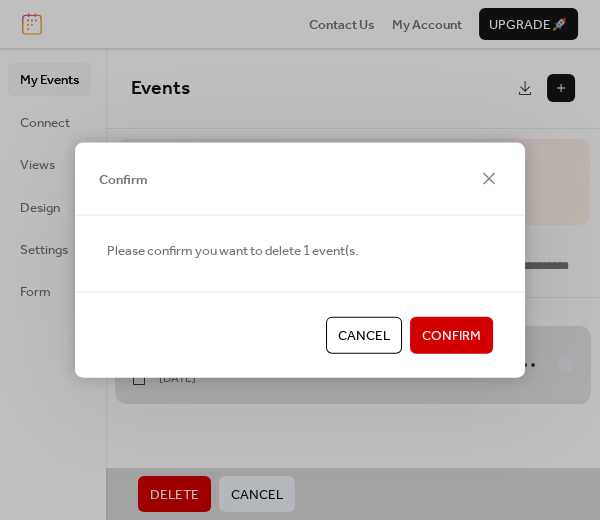 click on "Confirm" at bounding box center [451, 336] 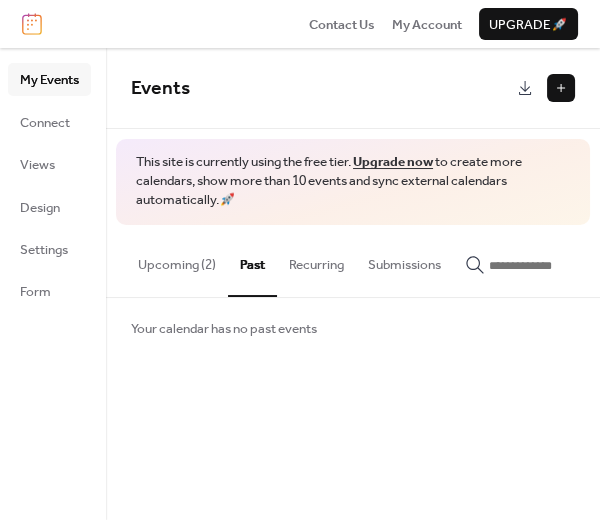 click at bounding box center (561, 88) 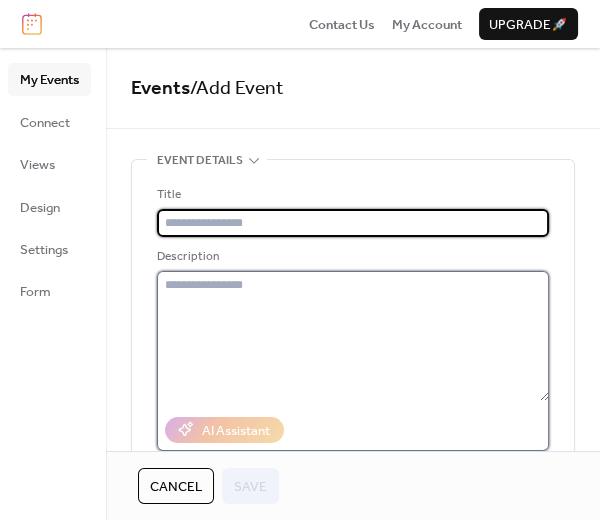 click at bounding box center [353, 336] 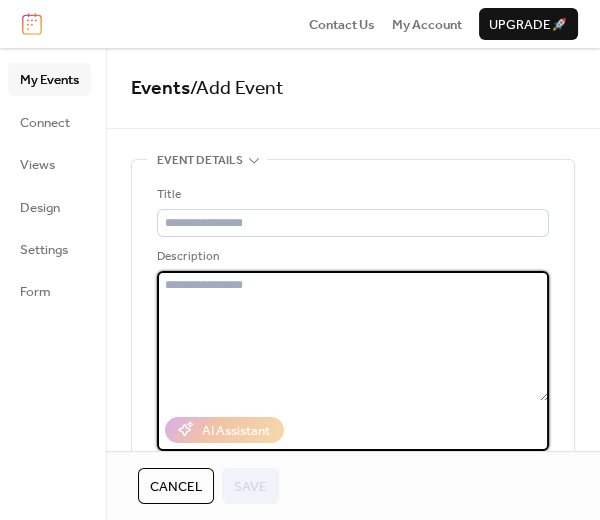 paste on "**********" 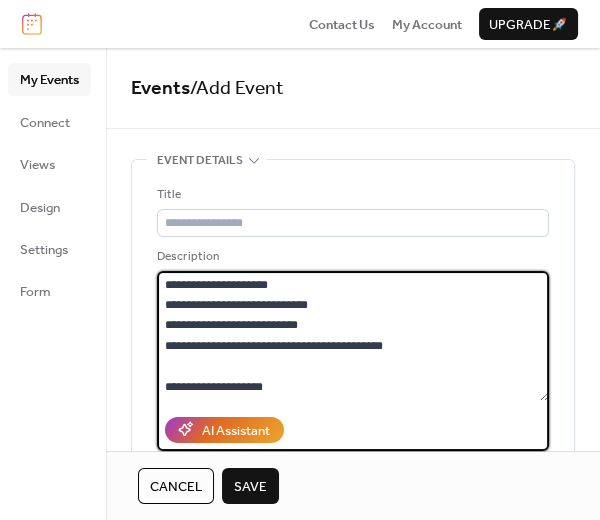 scroll, scrollTop: 59, scrollLeft: 0, axis: vertical 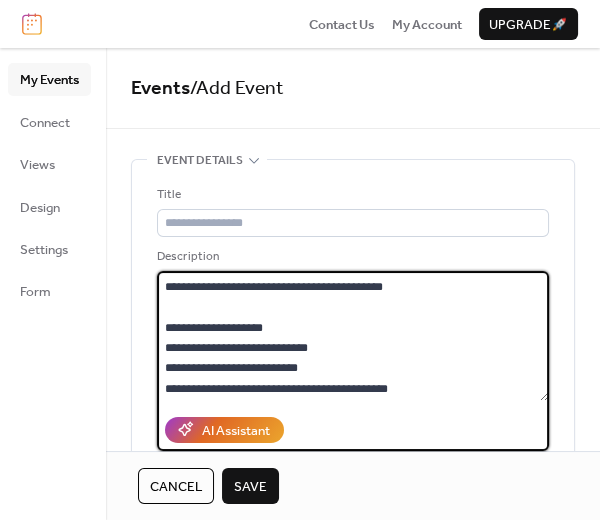 drag, startPoint x: 423, startPoint y: 398, endPoint x: 159, endPoint y: 323, distance: 274.44672 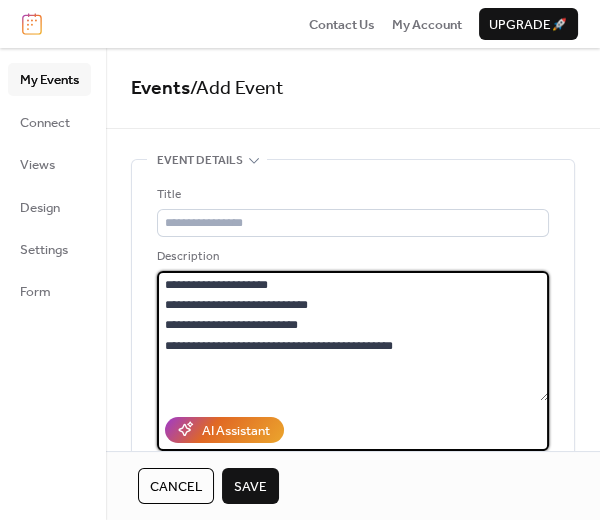 scroll, scrollTop: 0, scrollLeft: 0, axis: both 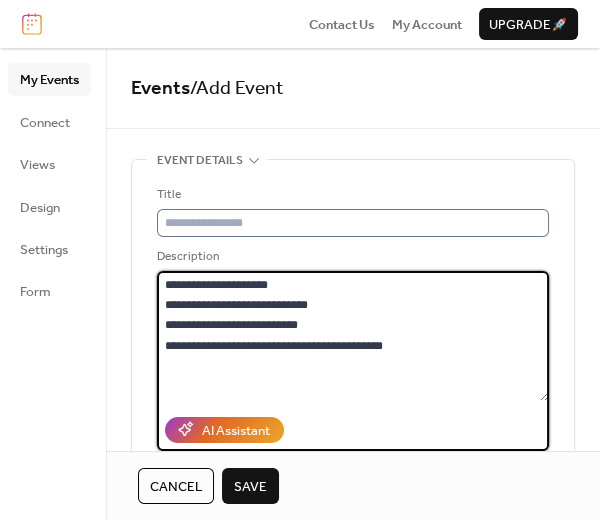 type on "**********" 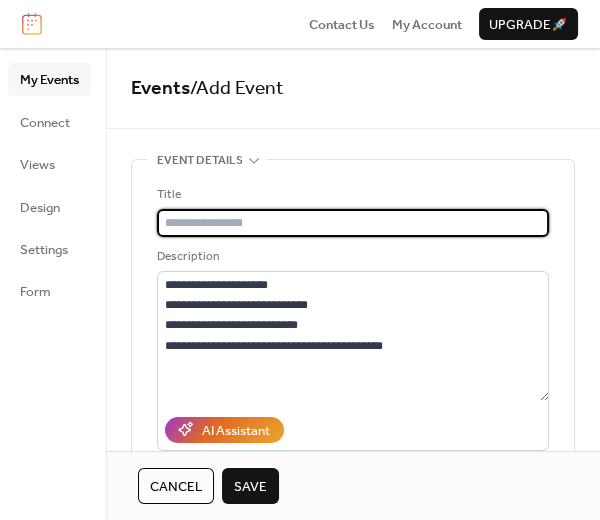 click at bounding box center (353, 223) 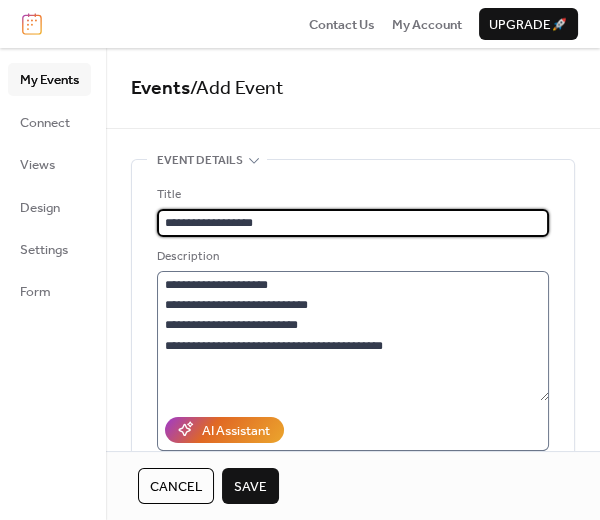 type on "**********" 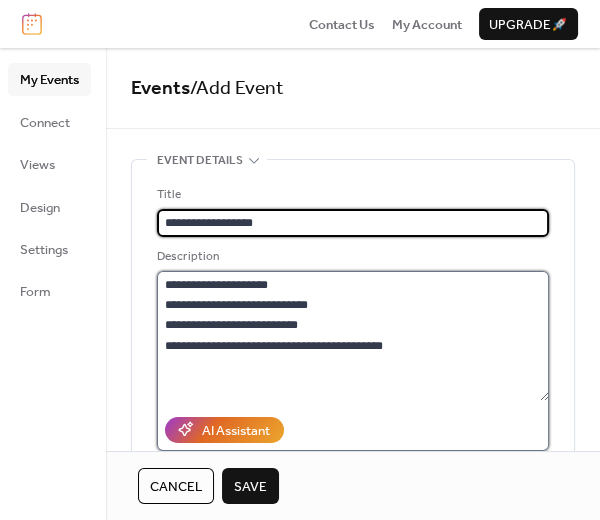 click on "**********" at bounding box center (353, 336) 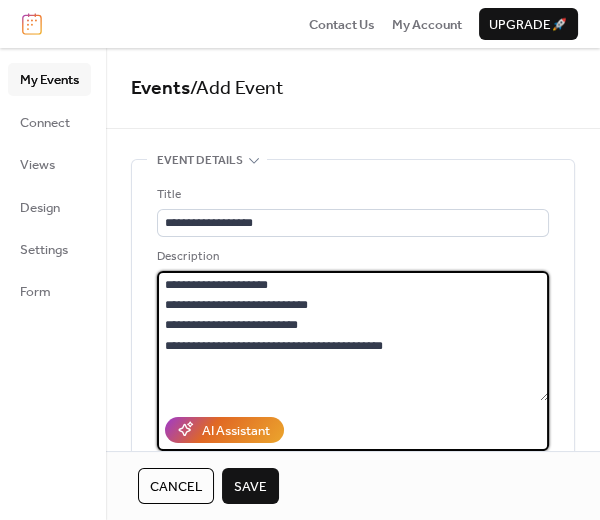 click on "**********" at bounding box center (353, 336) 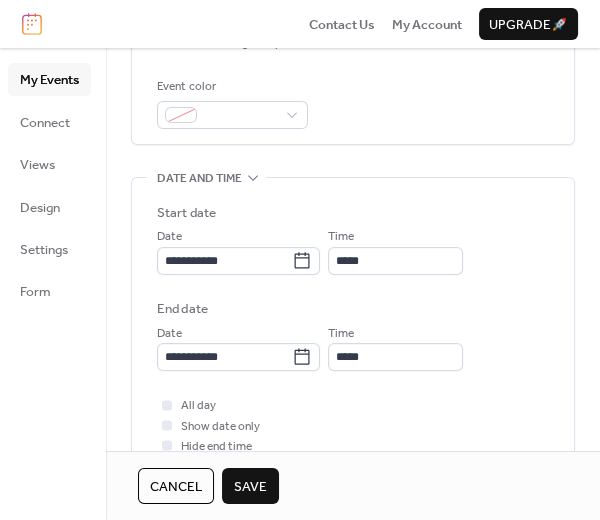 scroll, scrollTop: 567, scrollLeft: 0, axis: vertical 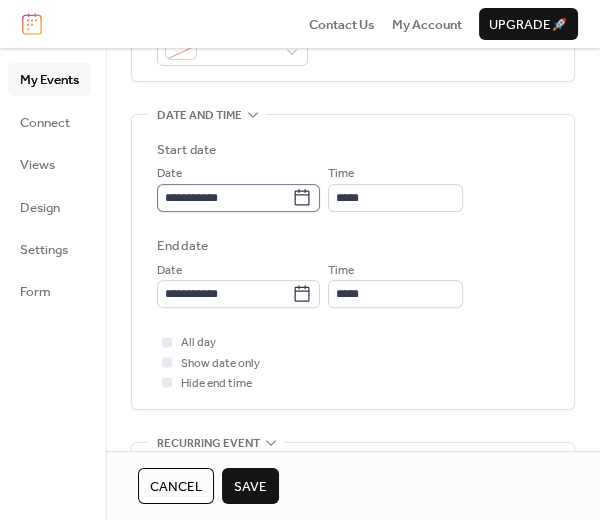 type on "**********" 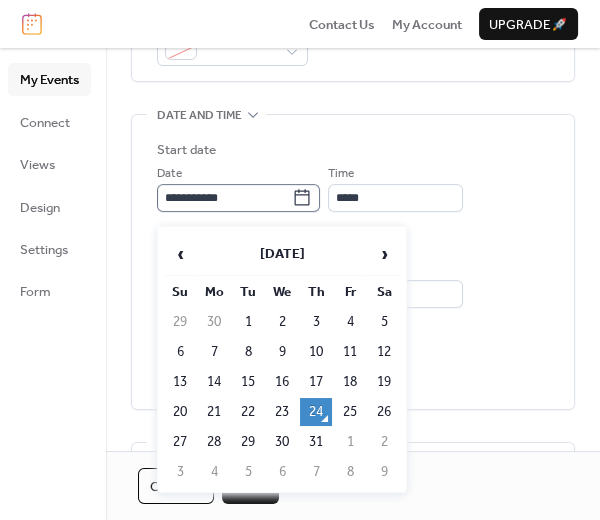click 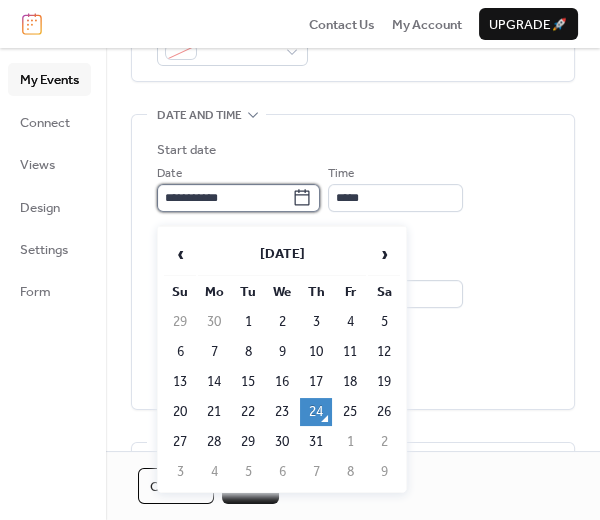 click on "**********" at bounding box center [224, 198] 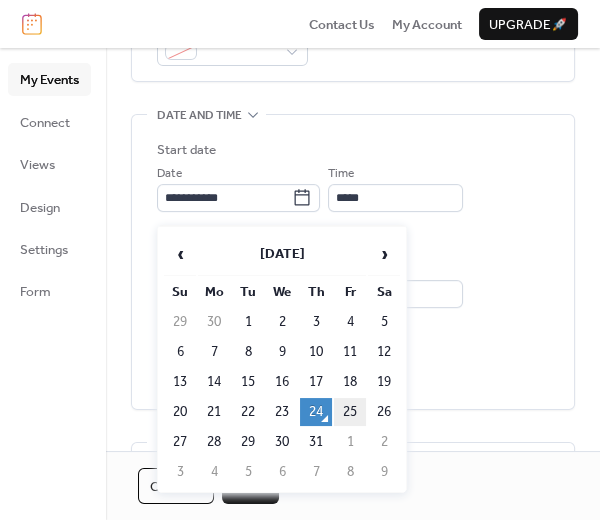click on "25" at bounding box center [350, 412] 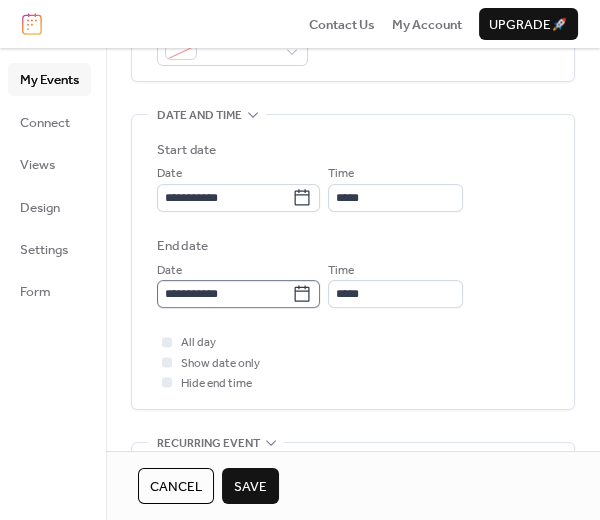 click 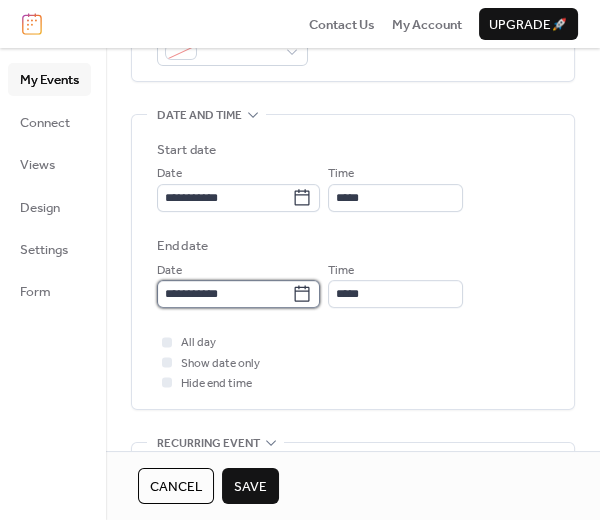 click on "**********" at bounding box center (224, 294) 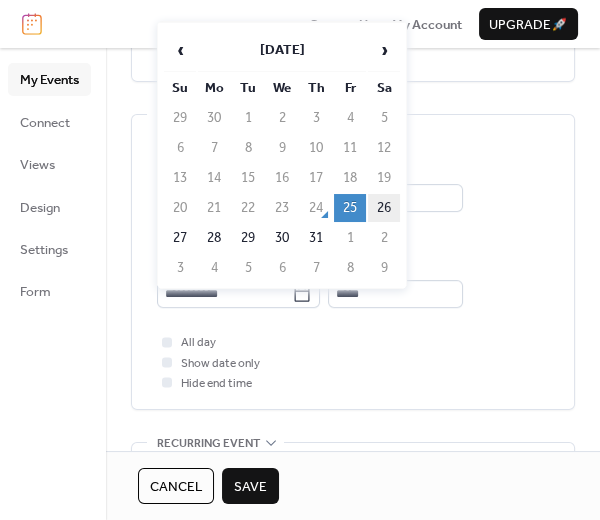 click on "26" at bounding box center (384, 208) 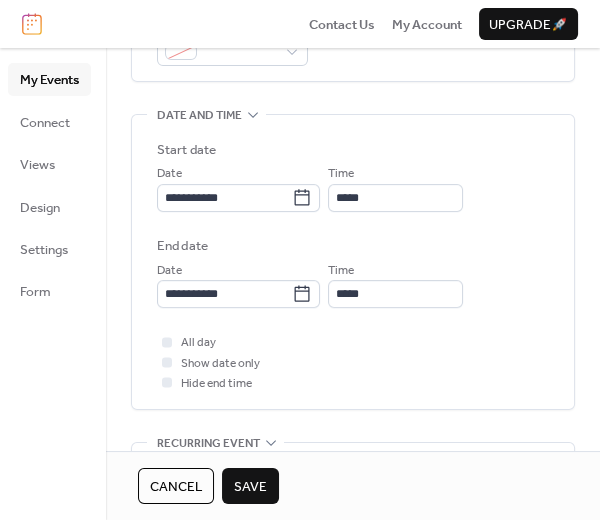 scroll, scrollTop: 630, scrollLeft: 0, axis: vertical 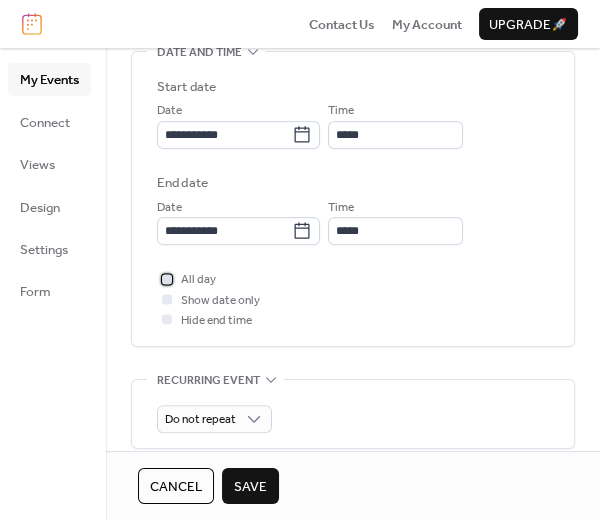 click at bounding box center [167, 279] 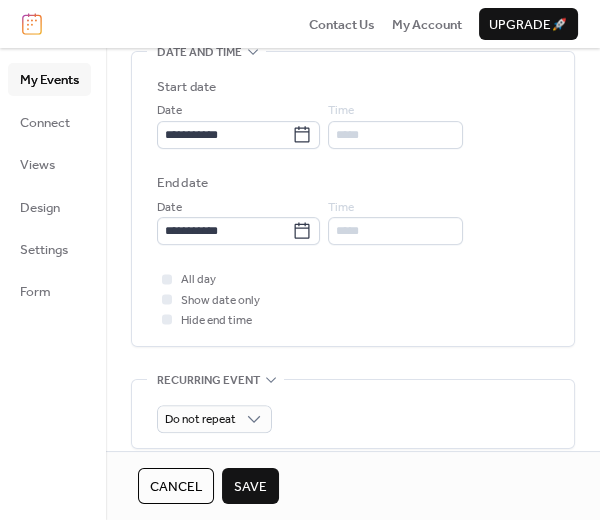 click on "Save" at bounding box center (250, 487) 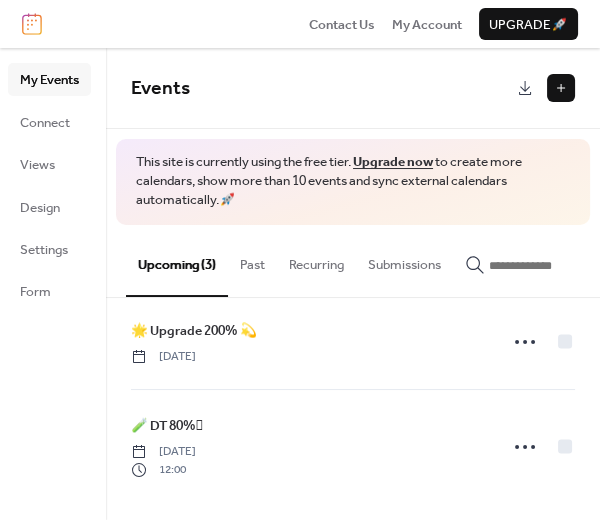scroll, scrollTop: 120, scrollLeft: 0, axis: vertical 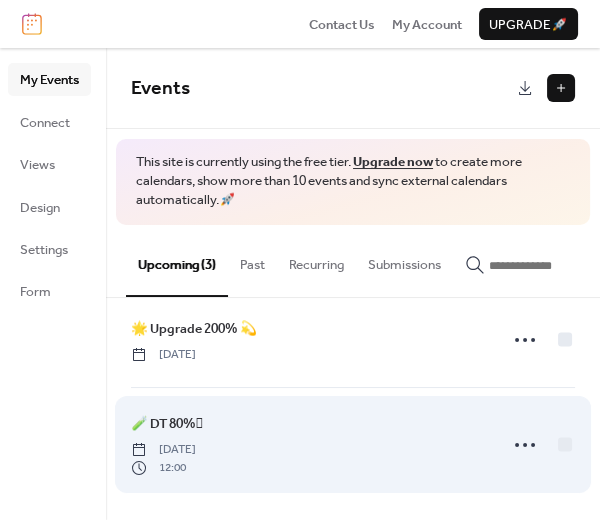 click on "🧪 DT 80%🧌 [DATE] 12:00" at bounding box center [308, 444] 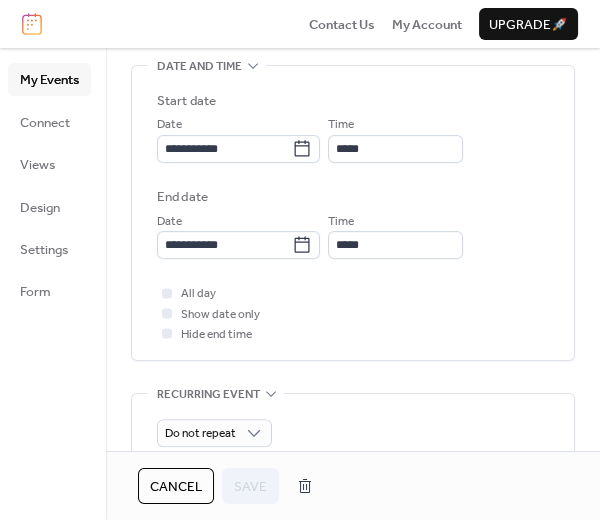 scroll, scrollTop: 630, scrollLeft: 0, axis: vertical 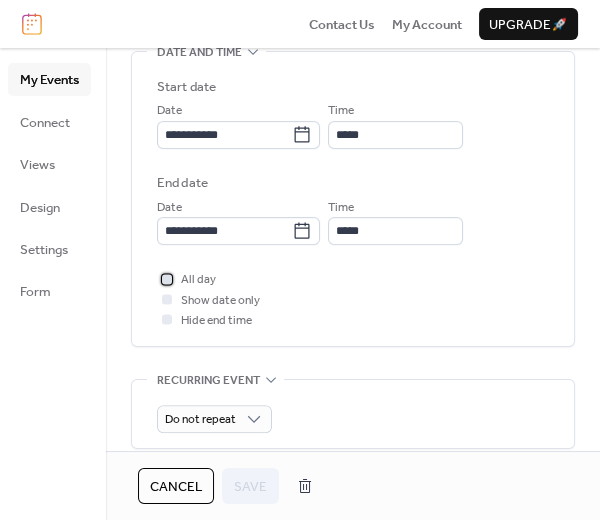 click at bounding box center [167, 279] 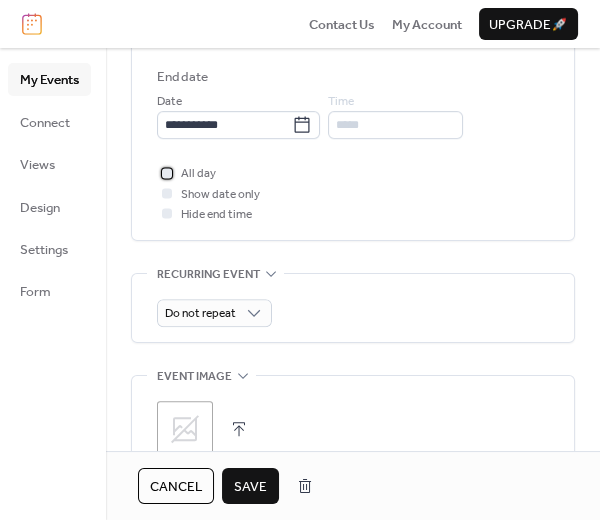 scroll, scrollTop: 819, scrollLeft: 0, axis: vertical 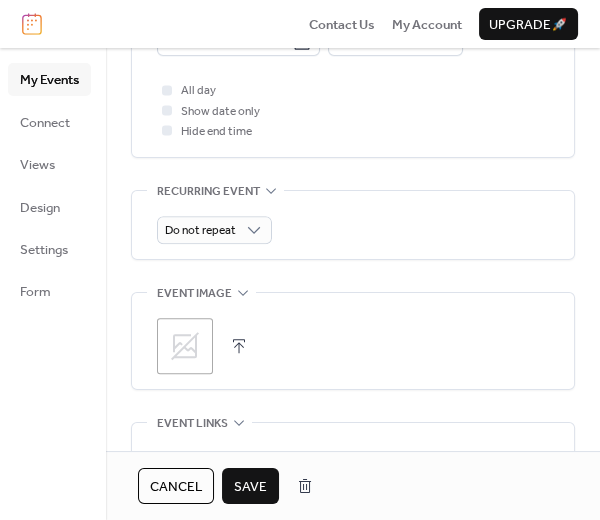 click on "Save" at bounding box center [250, 486] 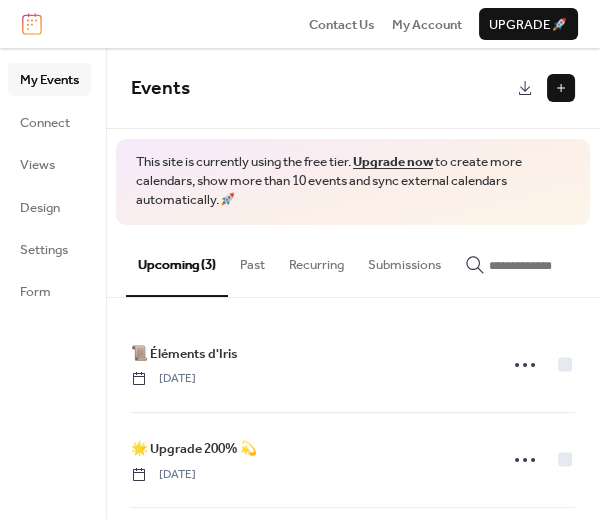 click at bounding box center (561, 88) 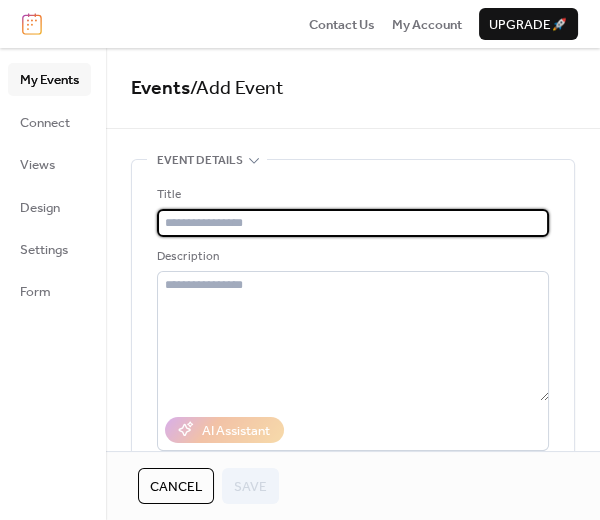 click at bounding box center (353, 223) 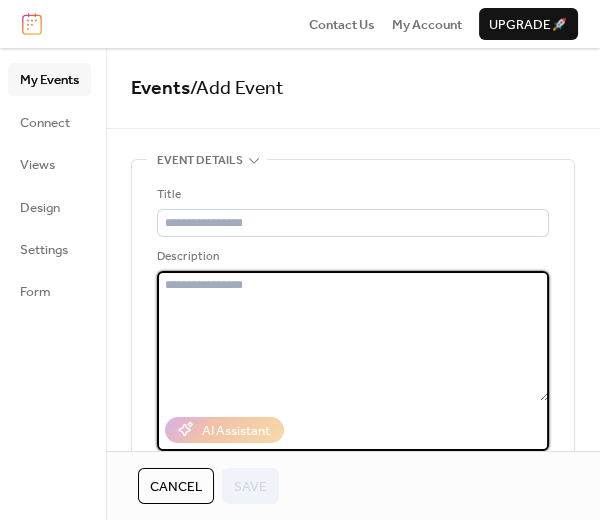 click at bounding box center (353, 336) 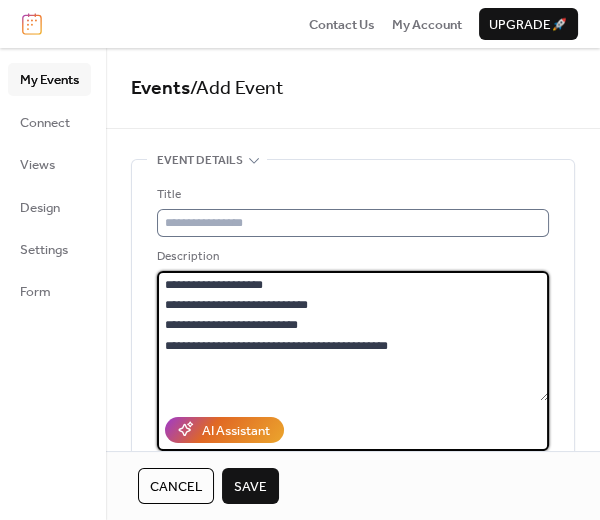 type on "**********" 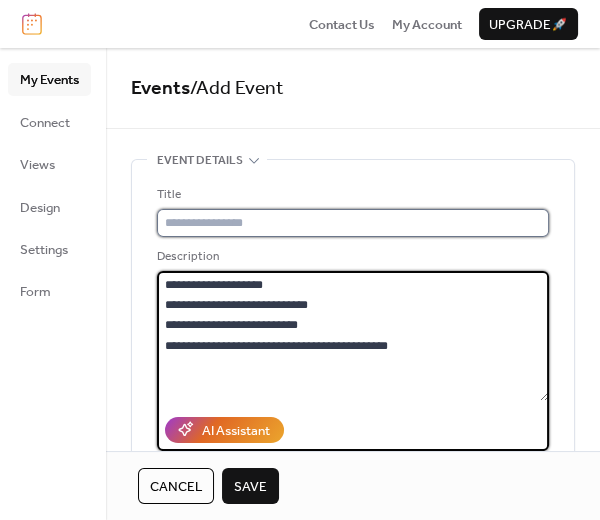 click at bounding box center [353, 223] 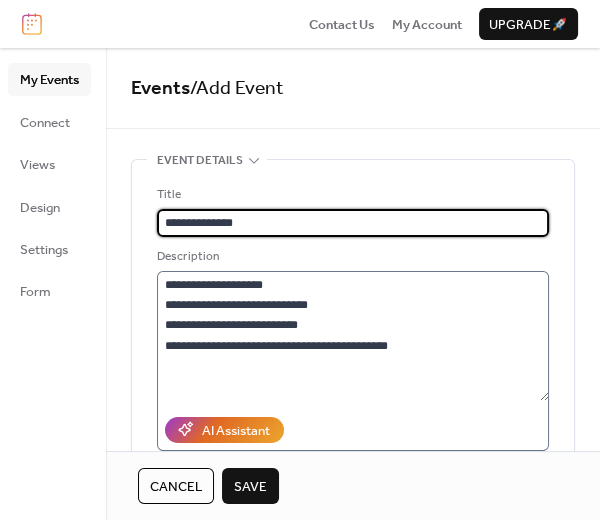 type on "**********" 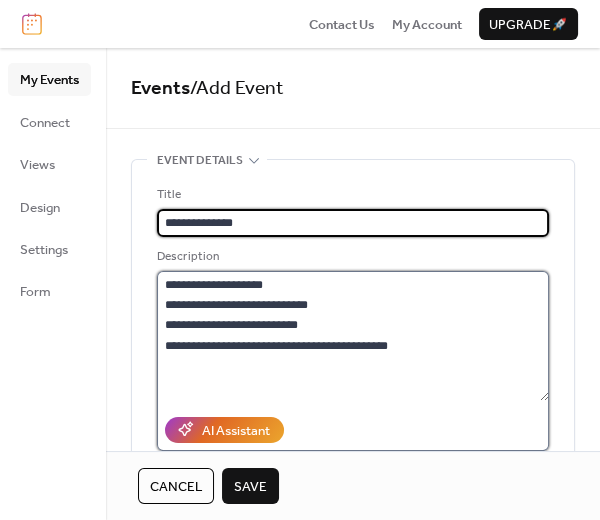click on "**********" at bounding box center [353, 336] 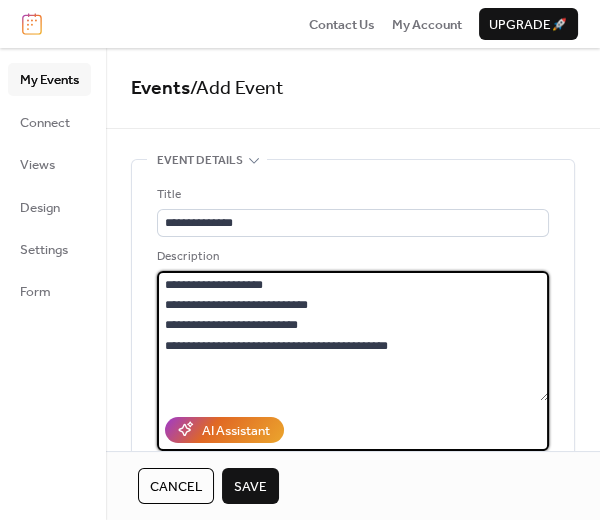 click on "**********" at bounding box center [353, 336] 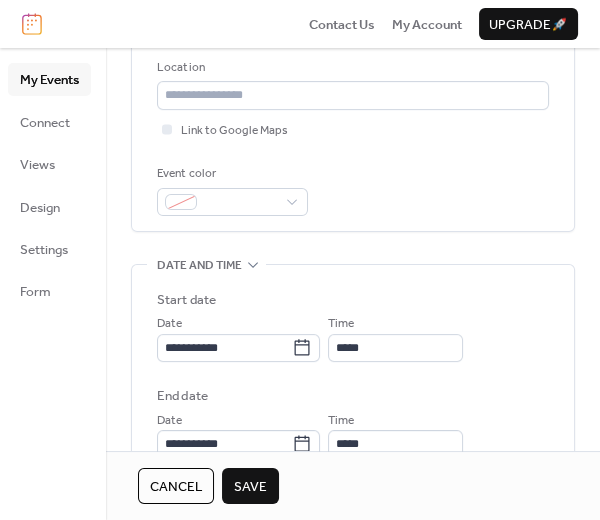scroll, scrollTop: 441, scrollLeft: 0, axis: vertical 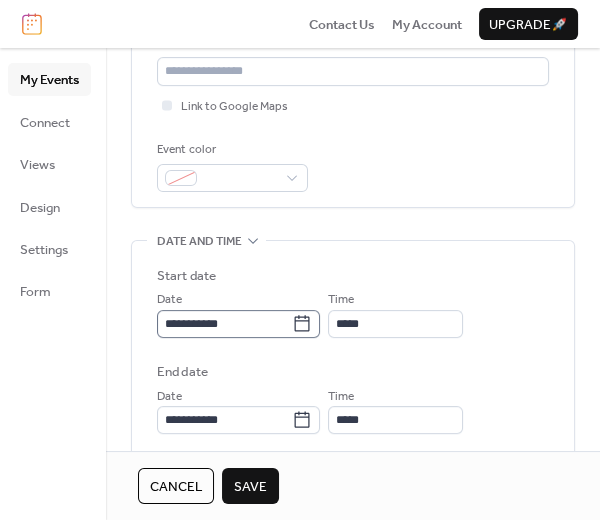 type on "**********" 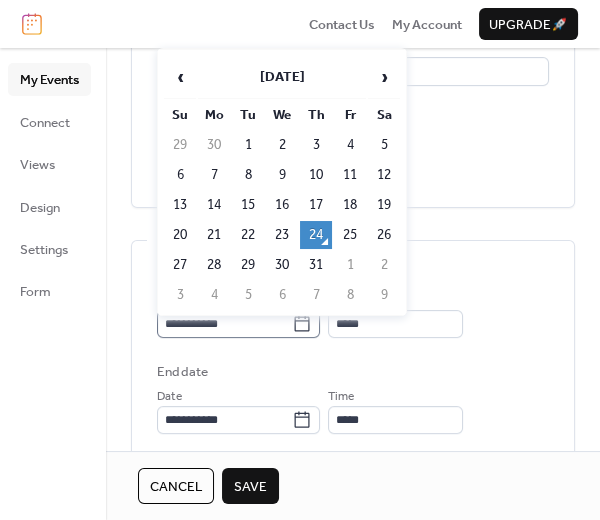 click 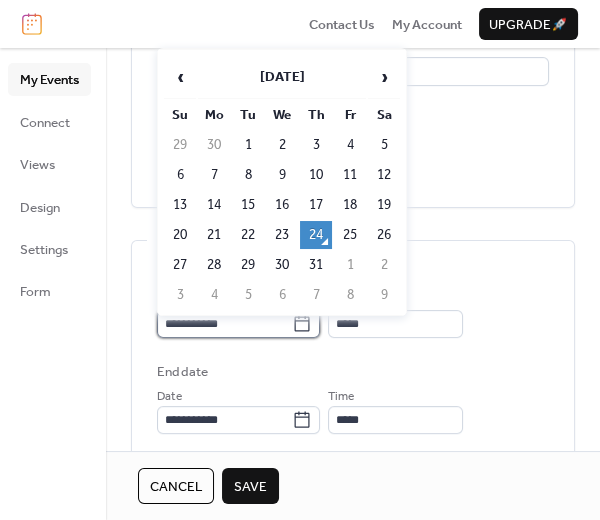 click on "**********" at bounding box center [224, 324] 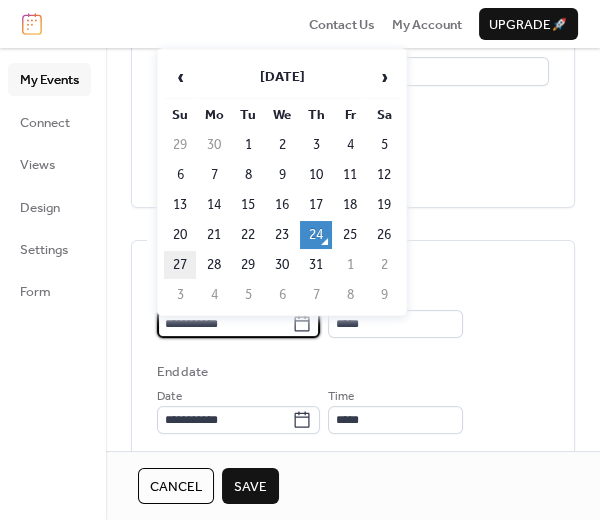 click on "27" at bounding box center (180, 265) 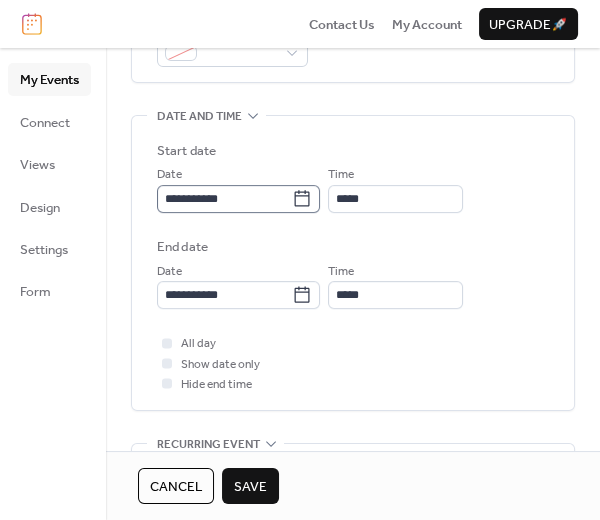 scroll, scrollTop: 567, scrollLeft: 0, axis: vertical 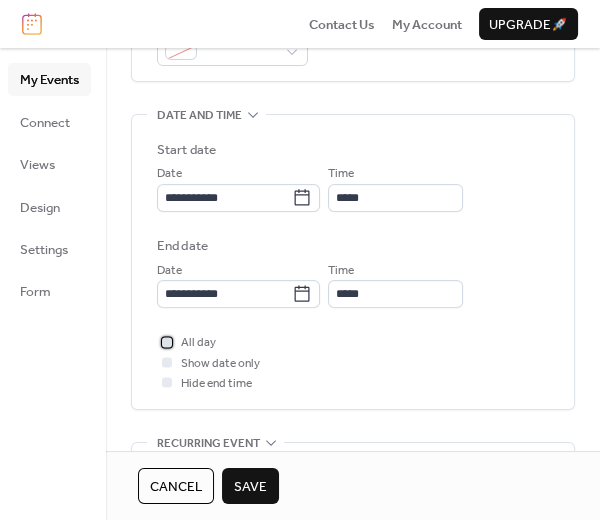 click at bounding box center (167, 342) 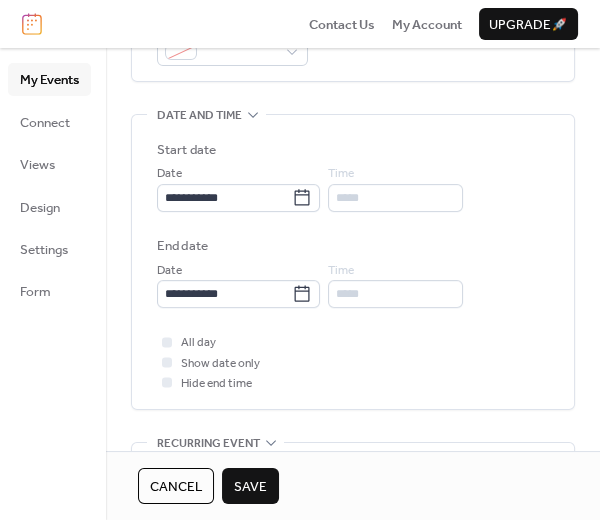 click on "Save" at bounding box center [250, 486] 